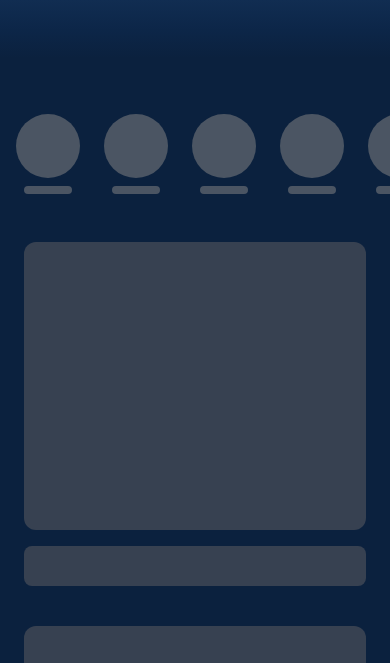 scroll, scrollTop: 0, scrollLeft: 0, axis: both 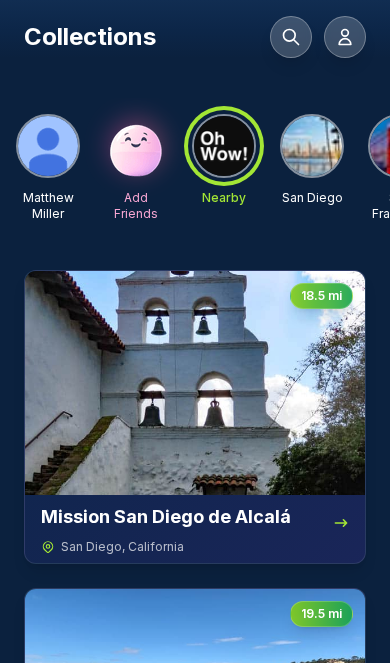 click at bounding box center [136, 146] 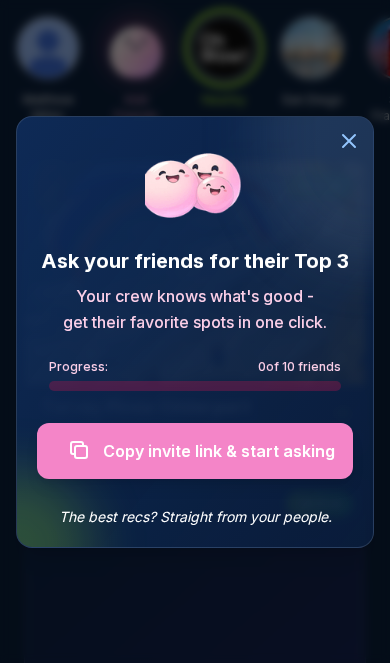 scroll, scrollTop: 720, scrollLeft: 0, axis: vertical 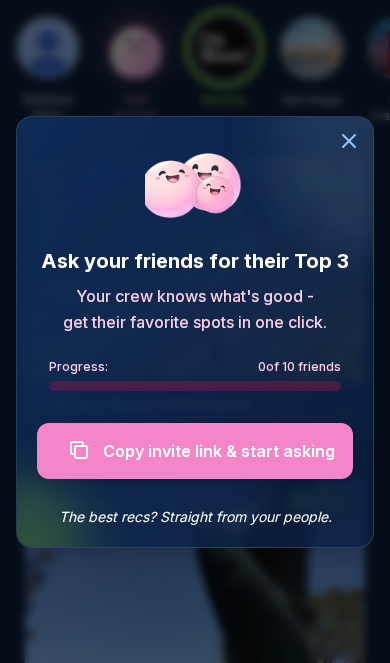 click 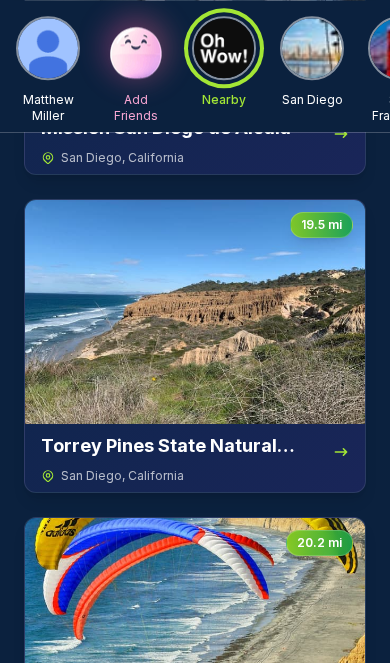 scroll, scrollTop: 361, scrollLeft: 0, axis: vertical 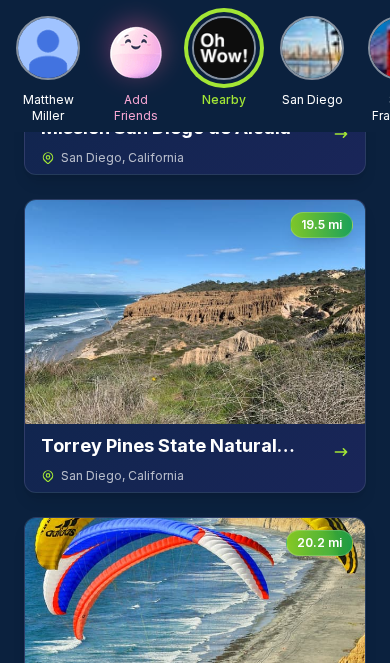 click at bounding box center [136, 48] 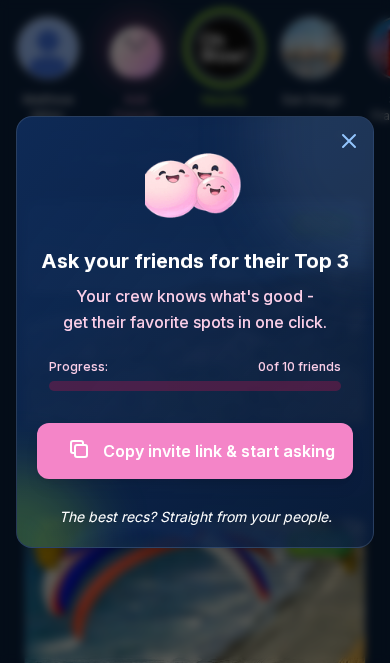 click 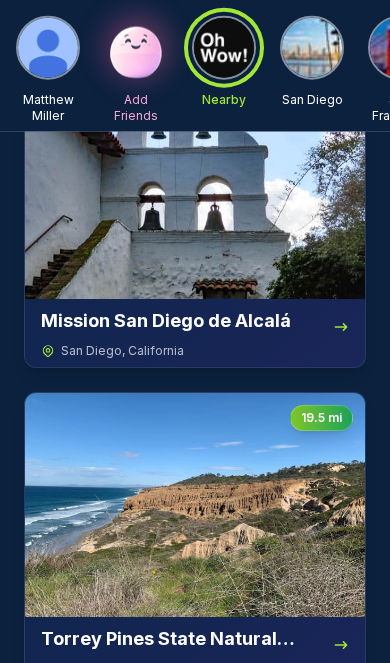 scroll, scrollTop: 0, scrollLeft: 0, axis: both 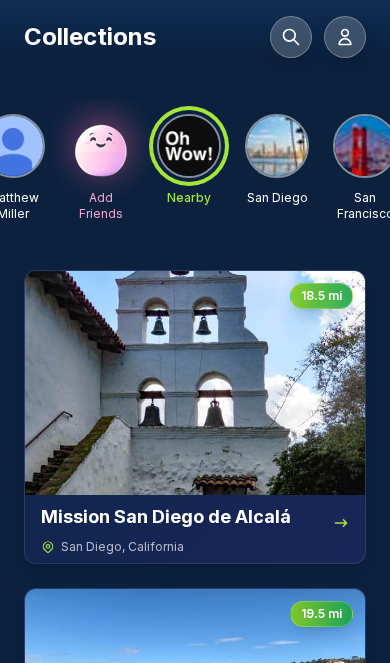 click at bounding box center [277, 146] 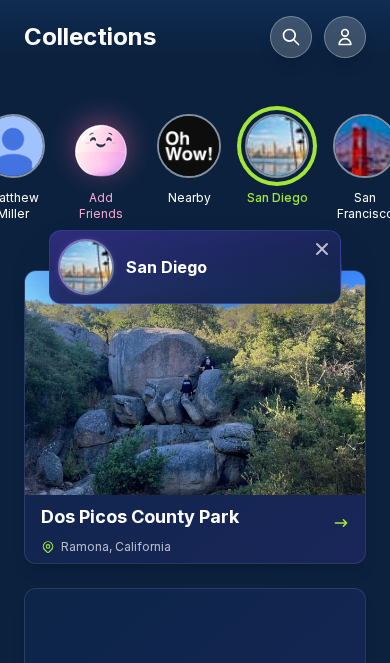 click on "San Diego" at bounding box center [195, 267] 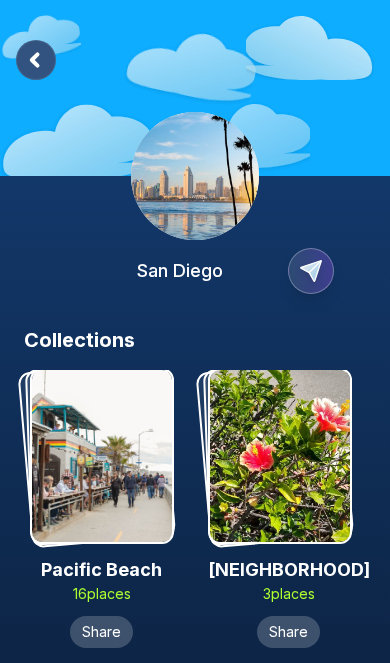 scroll, scrollTop: 1885, scrollLeft: 0, axis: vertical 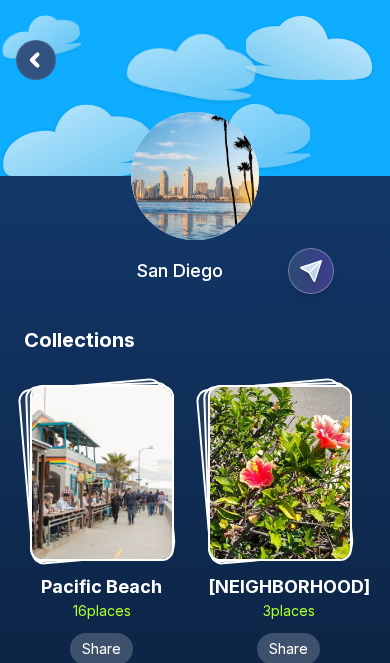 click at bounding box center (102, 473) 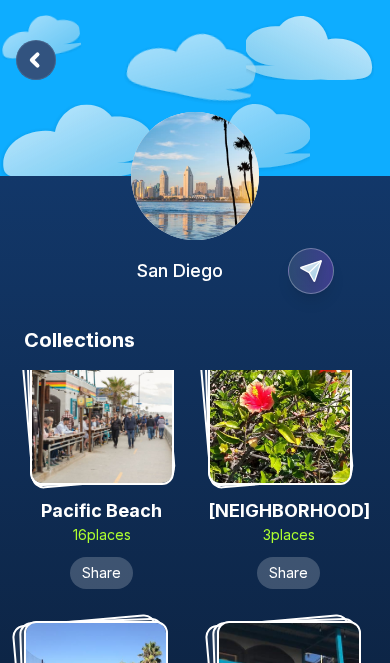 scroll, scrollTop: 1916, scrollLeft: 0, axis: vertical 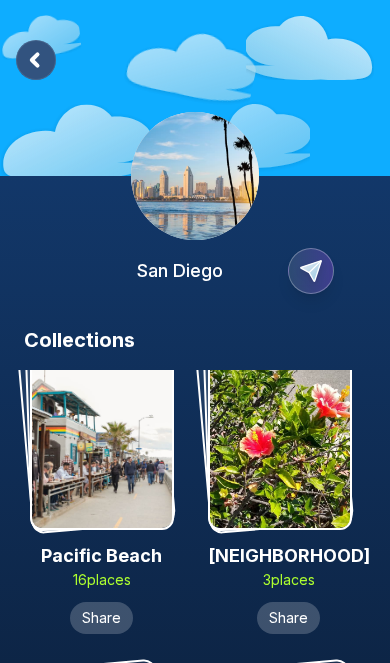 click at bounding box center (102, 442) 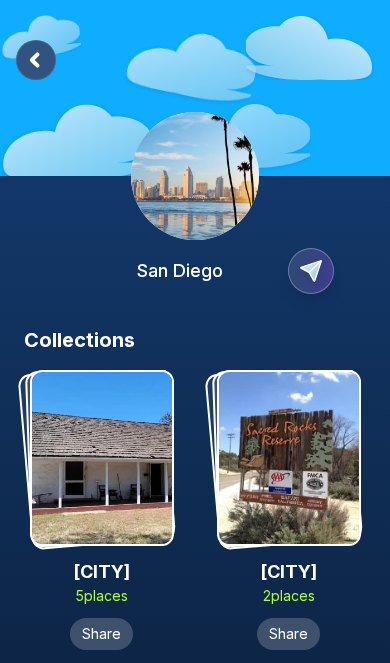 click 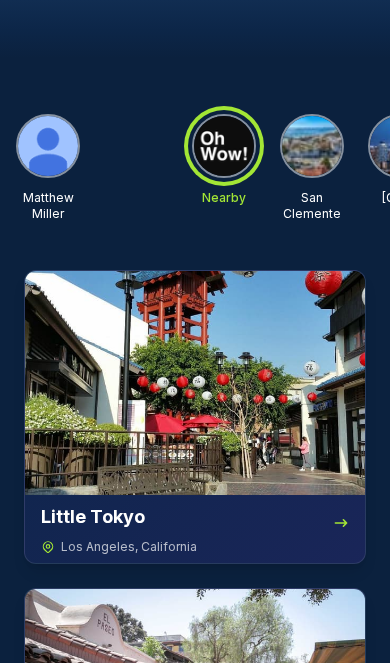 scroll, scrollTop: 0, scrollLeft: 0, axis: both 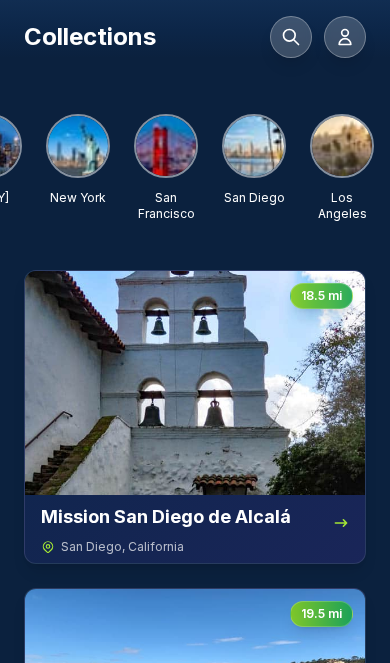 click at bounding box center [254, 146] 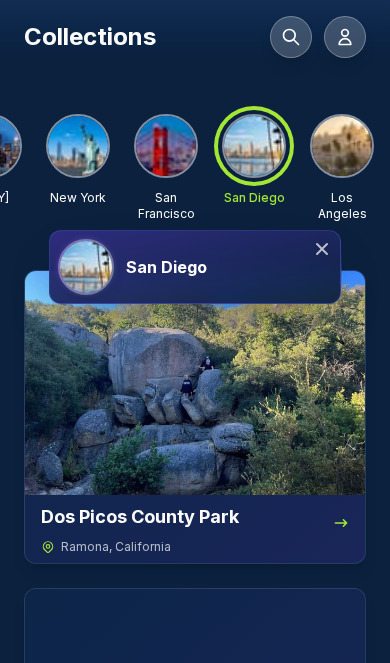 click on "San Diego" at bounding box center [229, 267] 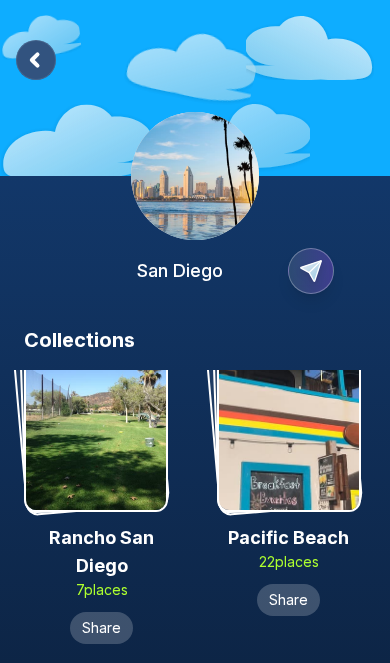 scroll, scrollTop: 1921, scrollLeft: 0, axis: vertical 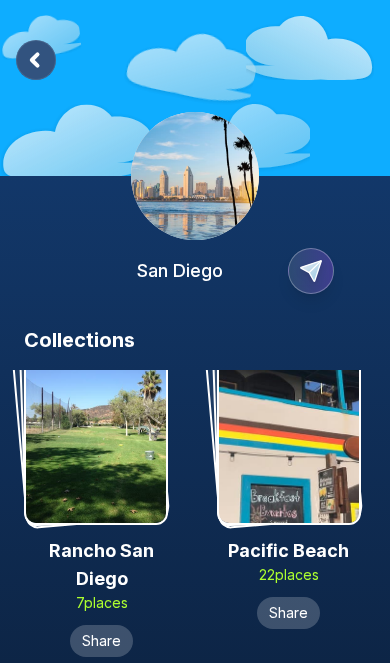click at bounding box center [289, 437] 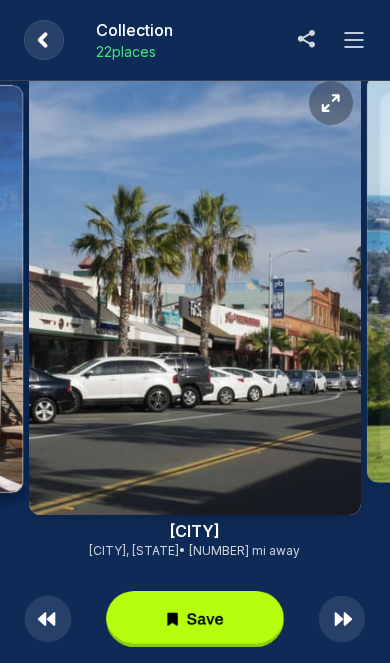 click 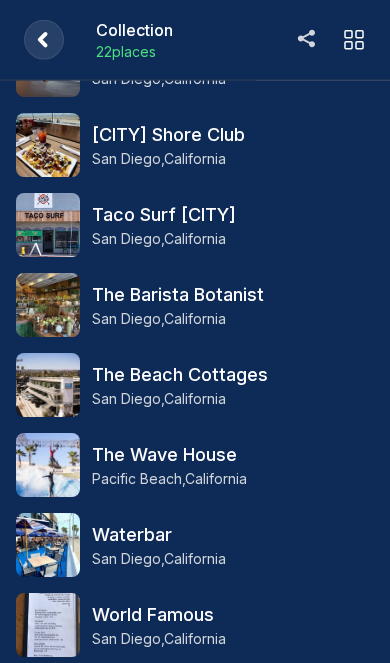 scroll, scrollTop: 1185, scrollLeft: 0, axis: vertical 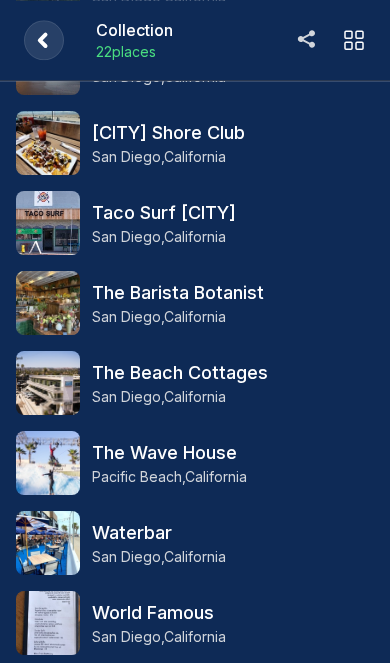 click on "The Wave House" at bounding box center (233, 453) 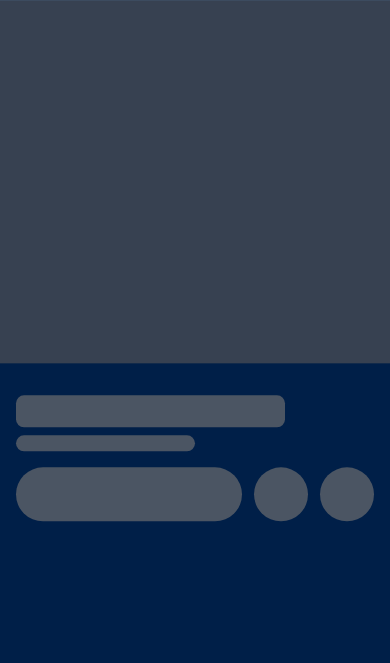 scroll, scrollTop: 0, scrollLeft: 0, axis: both 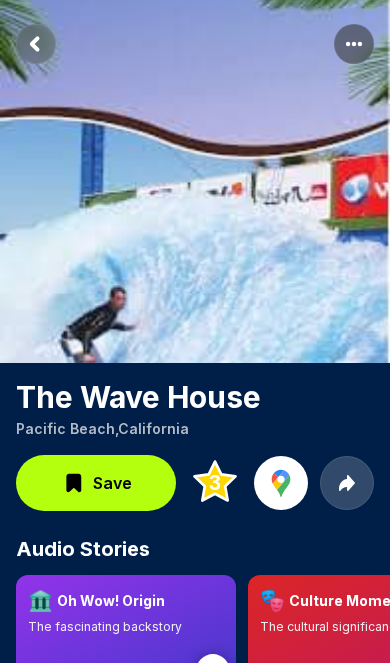 click 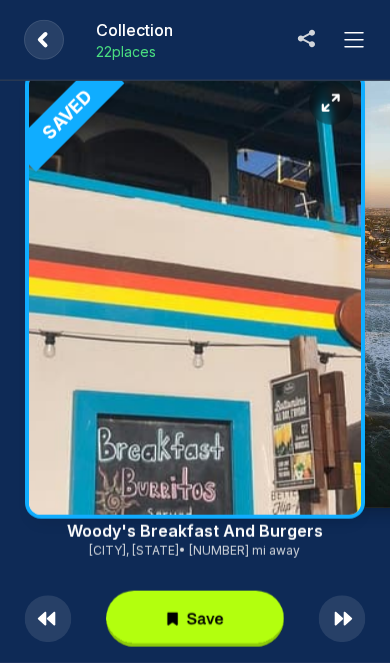 scroll, scrollTop: 116, scrollLeft: 0, axis: vertical 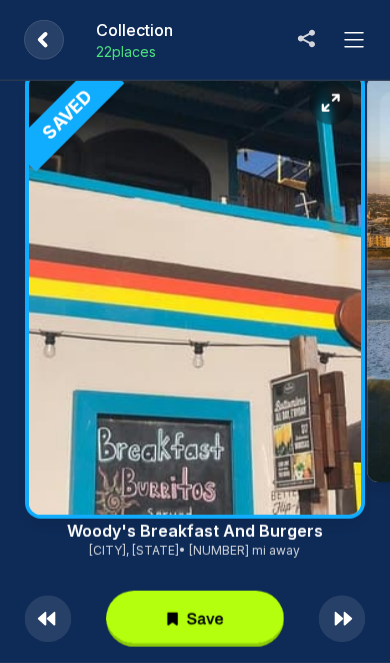 click 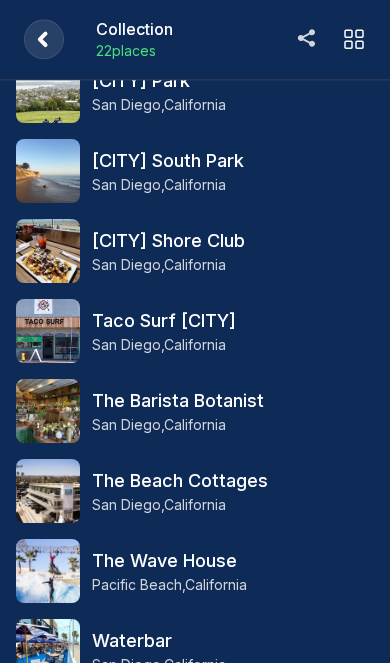 scroll, scrollTop: 1076, scrollLeft: 0, axis: vertical 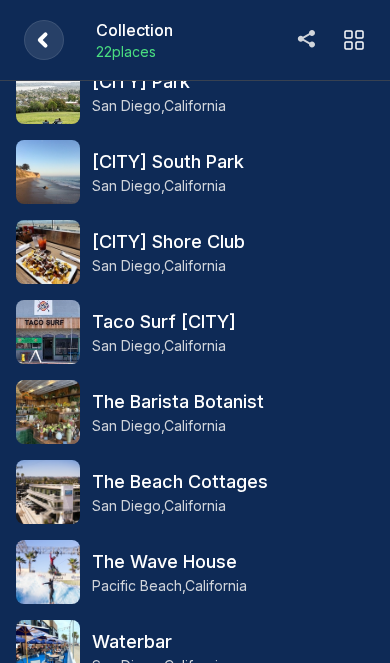 click on "Waterbar" at bounding box center (233, 642) 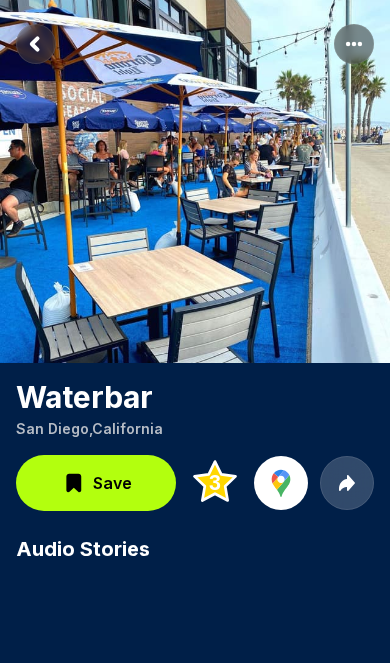 scroll, scrollTop: 0, scrollLeft: 0, axis: both 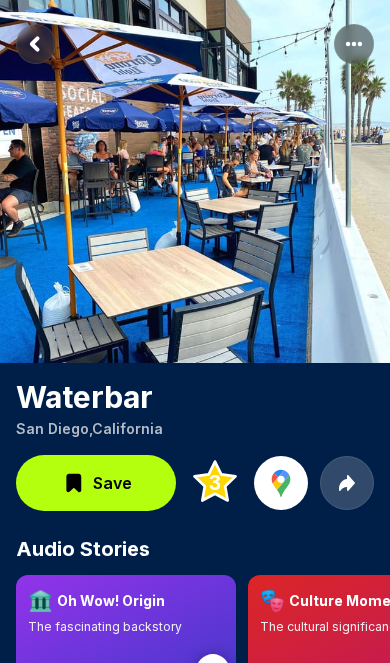 click 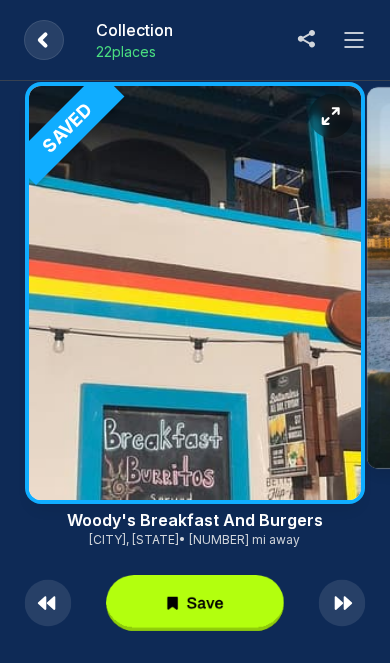 click 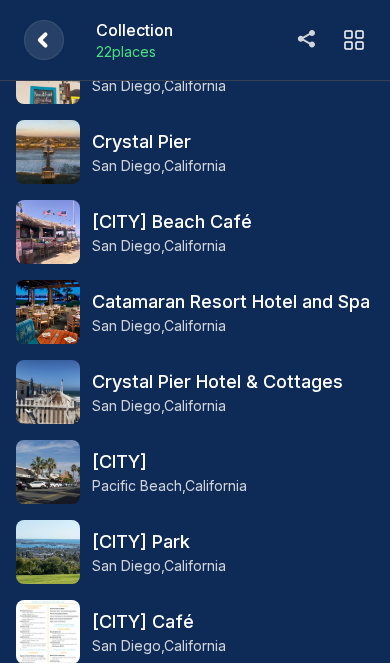scroll, scrollTop: 0, scrollLeft: 0, axis: both 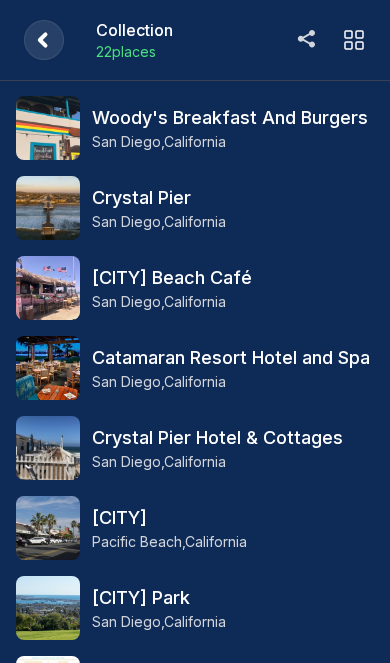 click on "Woody's Breakfast And Burgers" at bounding box center [233, 118] 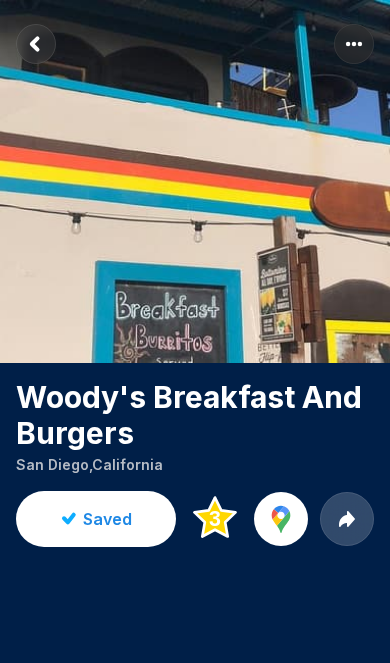 click 